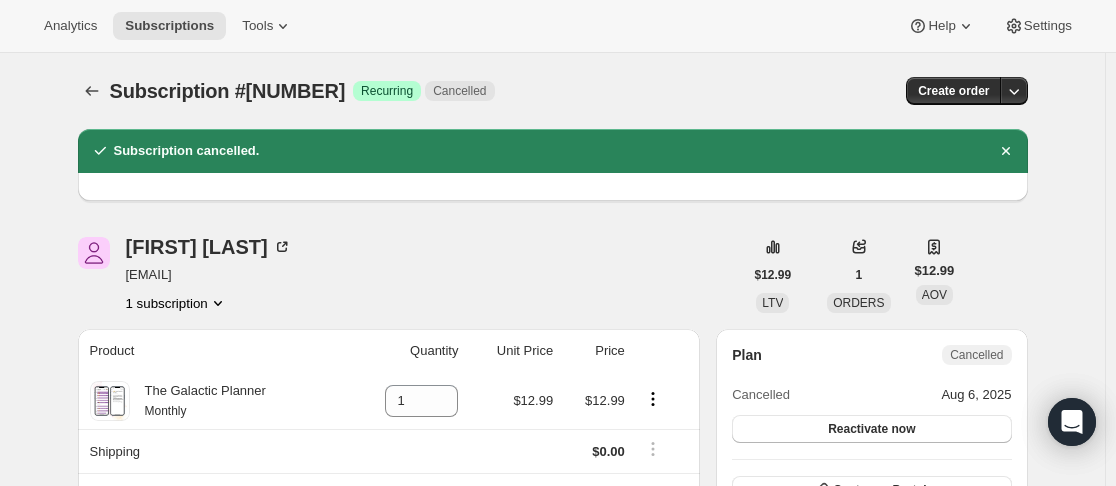 scroll, scrollTop: 0, scrollLeft: 0, axis: both 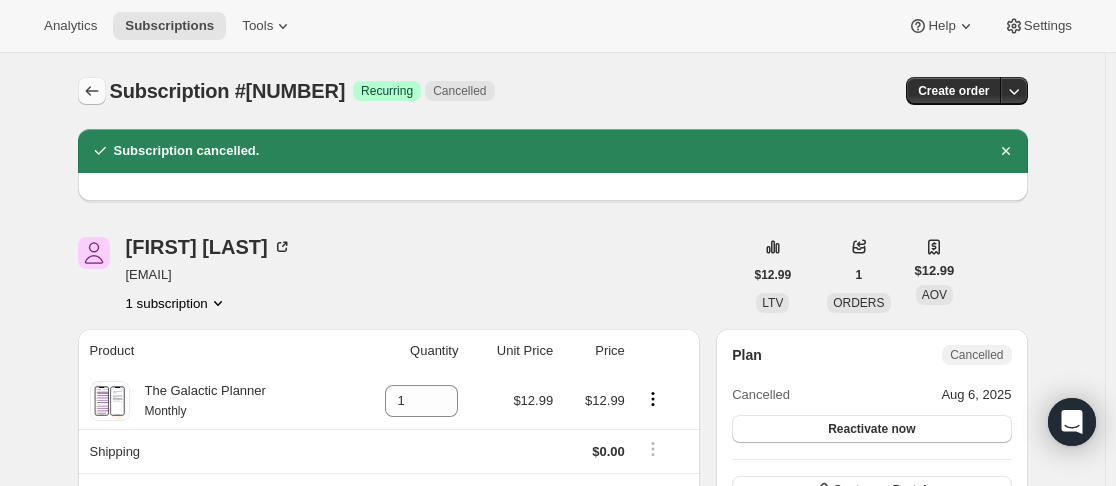 click 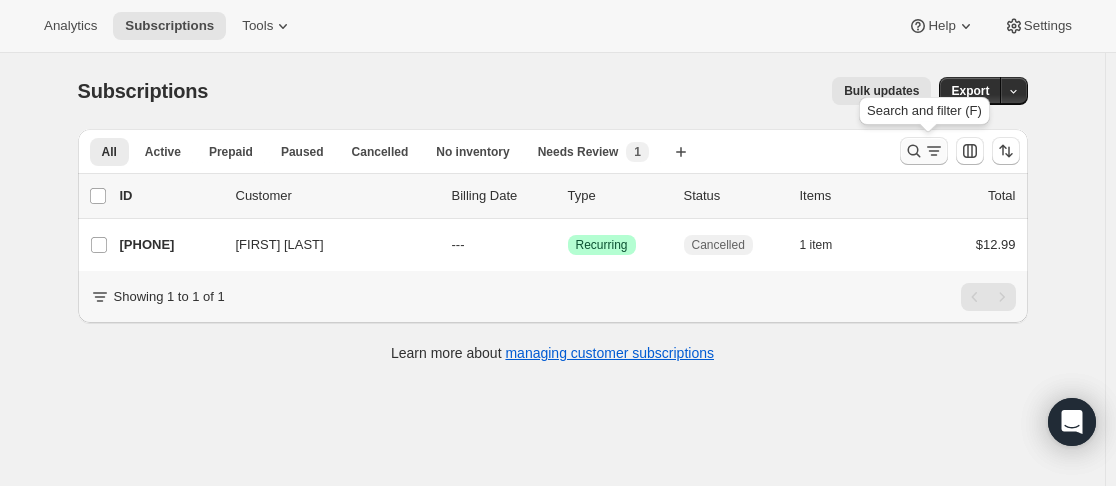 click 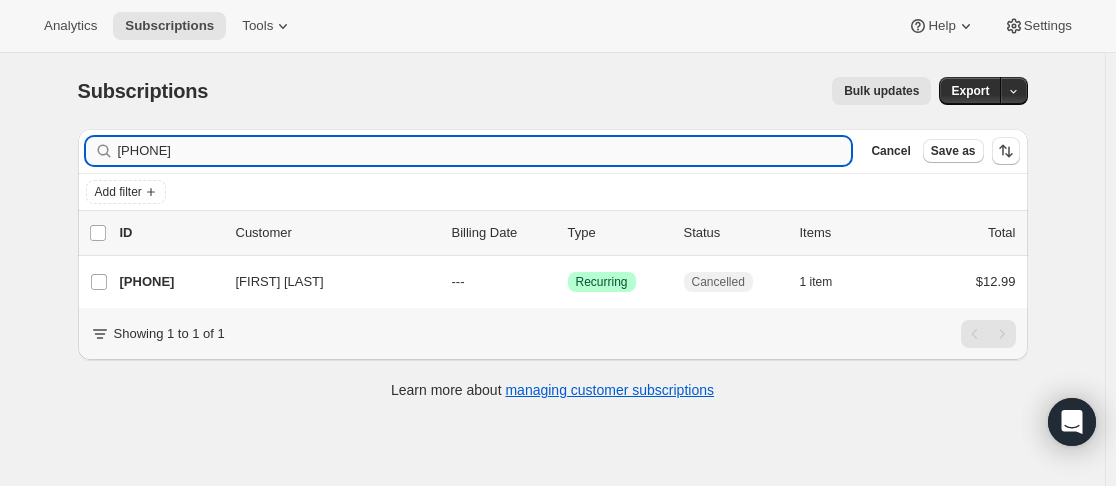 click on "[PHONE]" at bounding box center (485, 151) 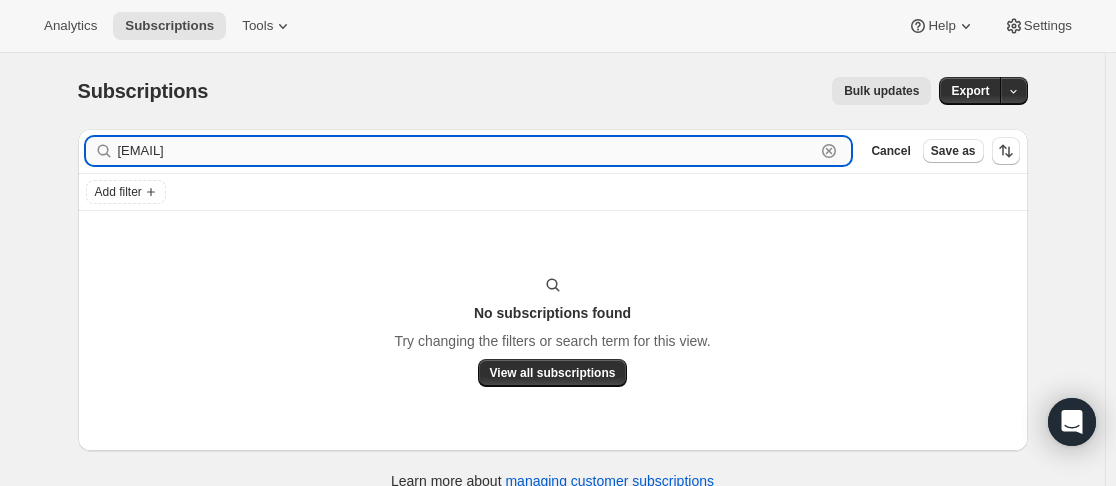 click on "[EMAIL]" at bounding box center (467, 151) 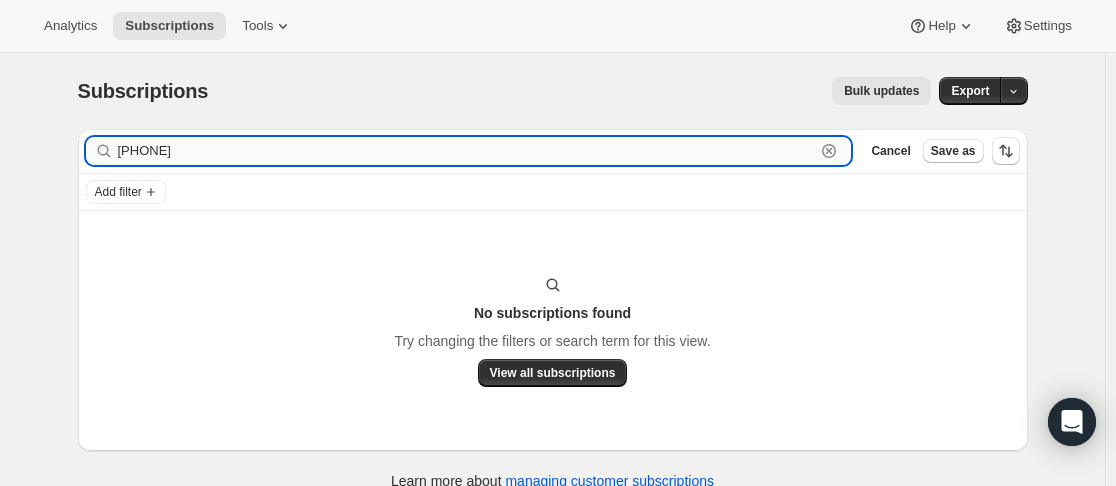 type on "[PHONE]" 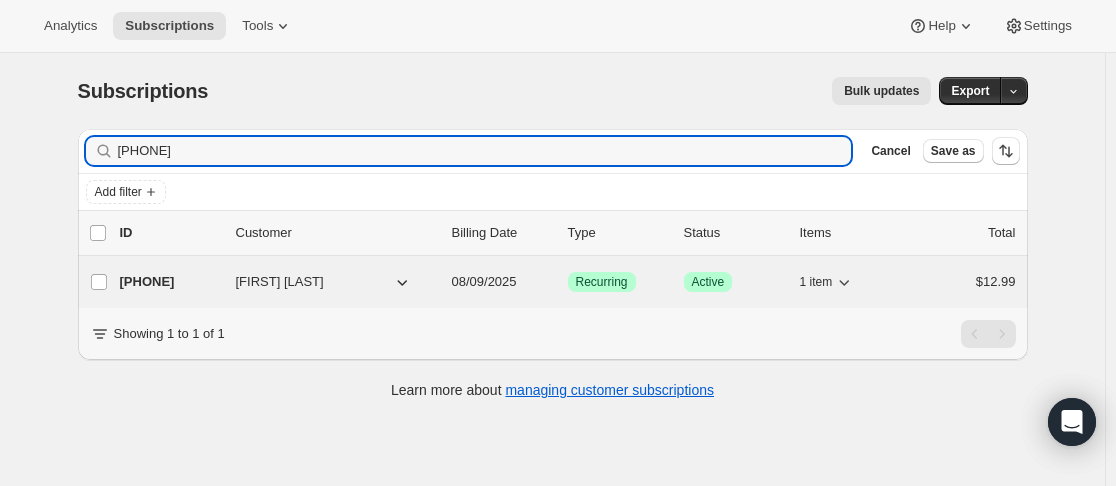 click on "[PHONE]" at bounding box center (170, 282) 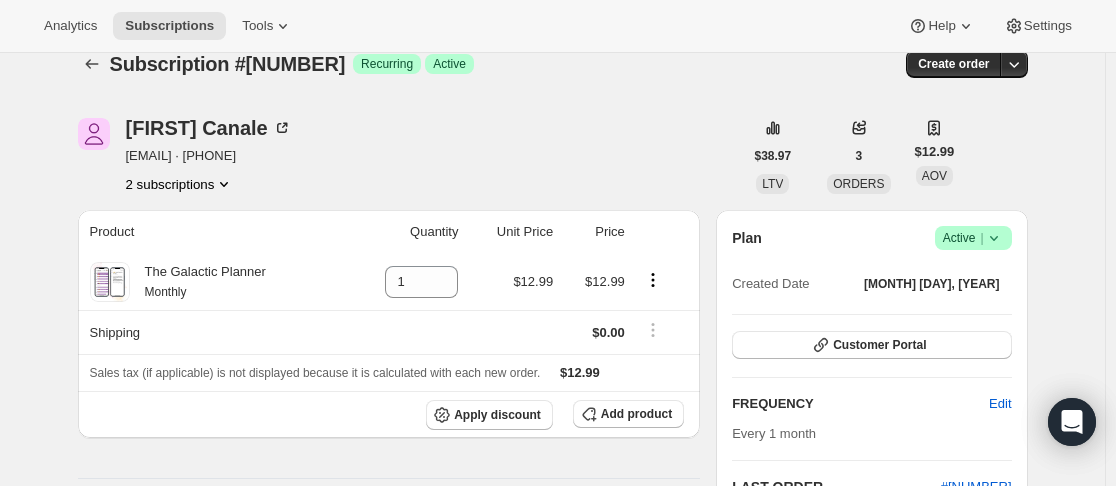 scroll, scrollTop: 0, scrollLeft: 0, axis: both 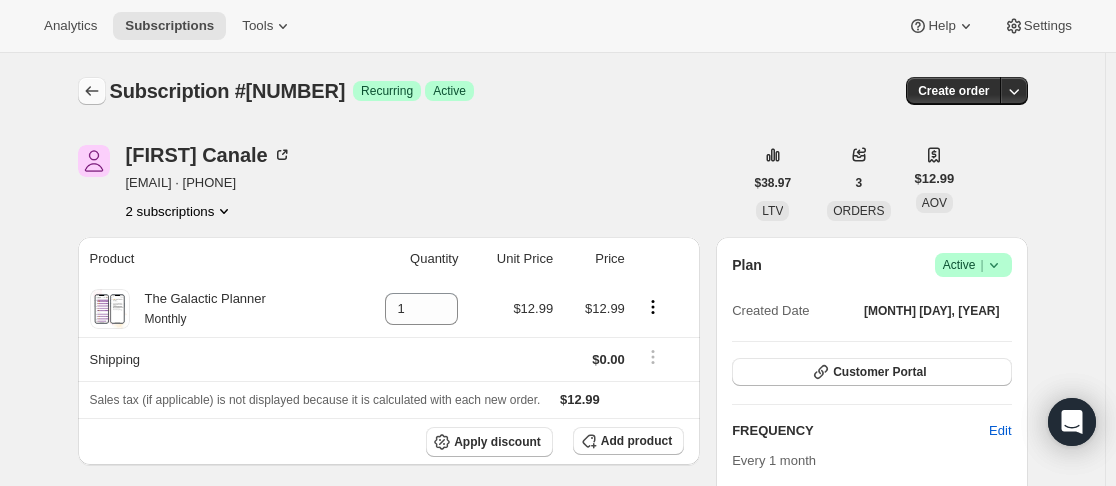 click 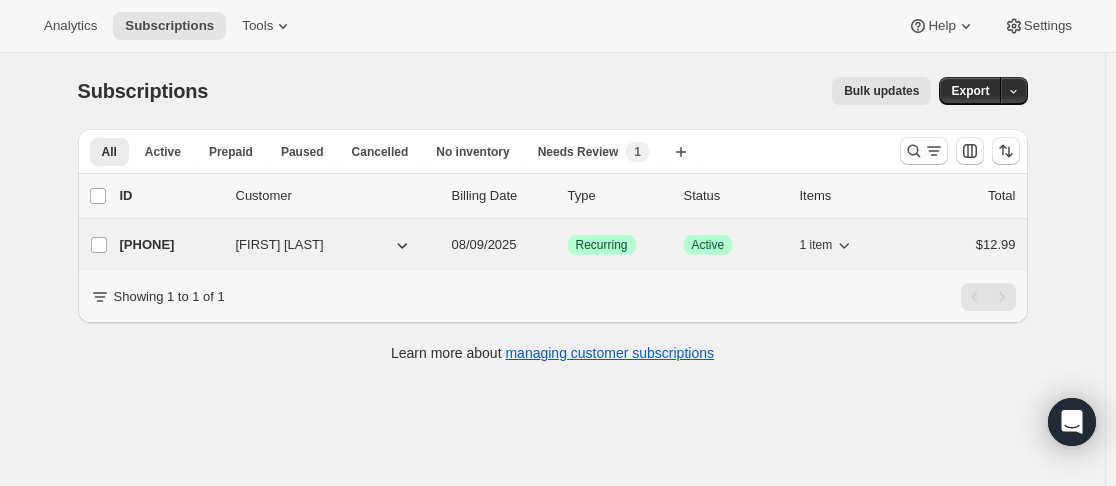 drag, startPoint x: 343, startPoint y: 245, endPoint x: 254, endPoint y: 246, distance: 89.005615 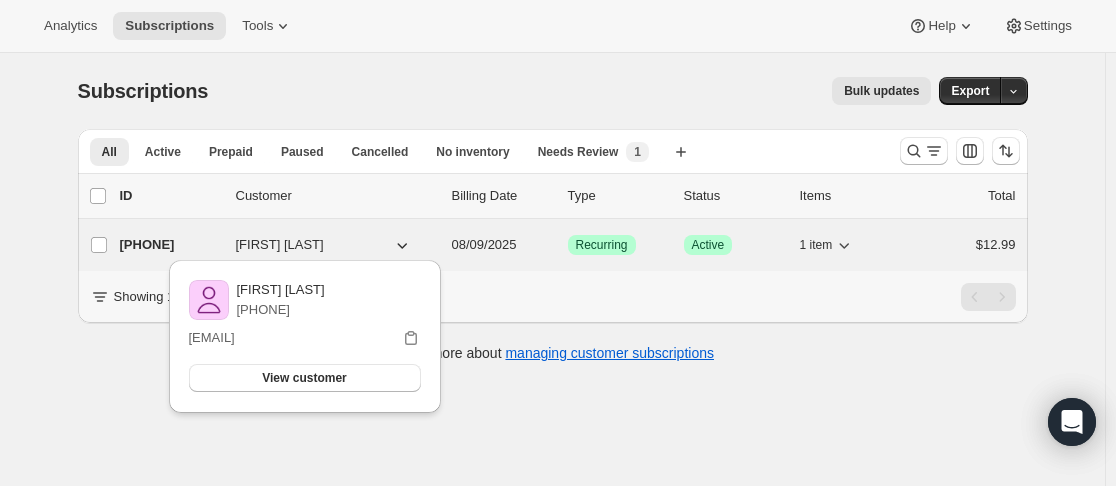 drag, startPoint x: 239, startPoint y: 235, endPoint x: 341, endPoint y: 237, distance: 102.01961 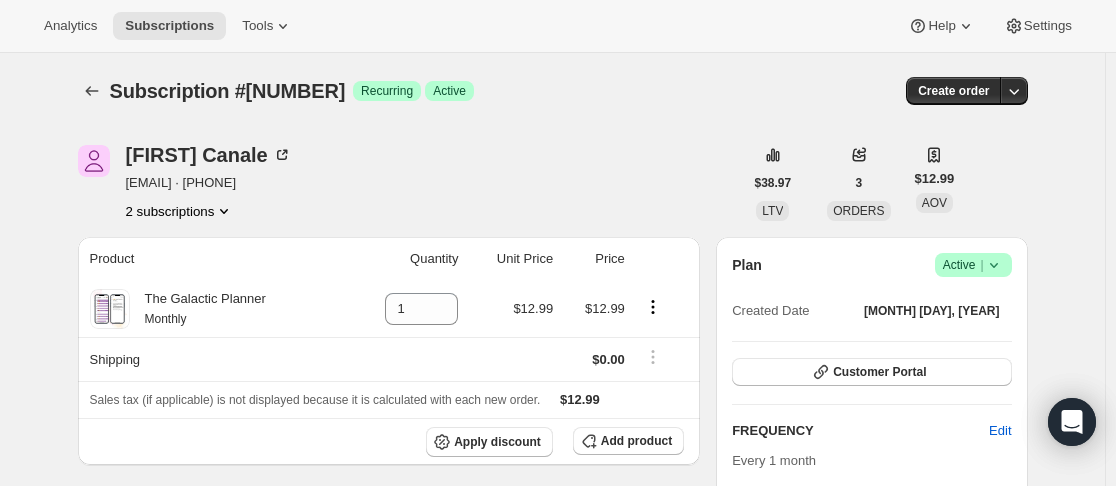 click 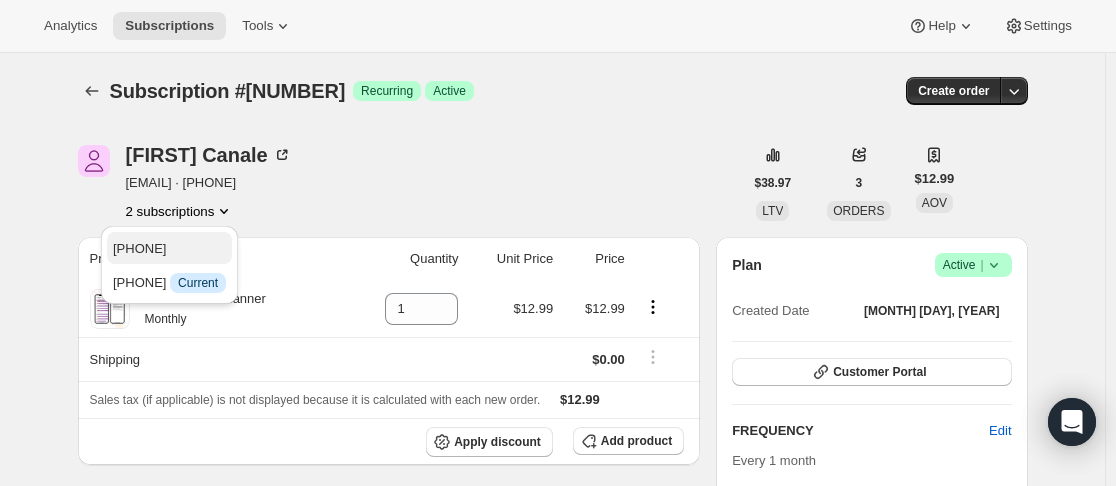 click on "[PHONE]" at bounding box center (139, 248) 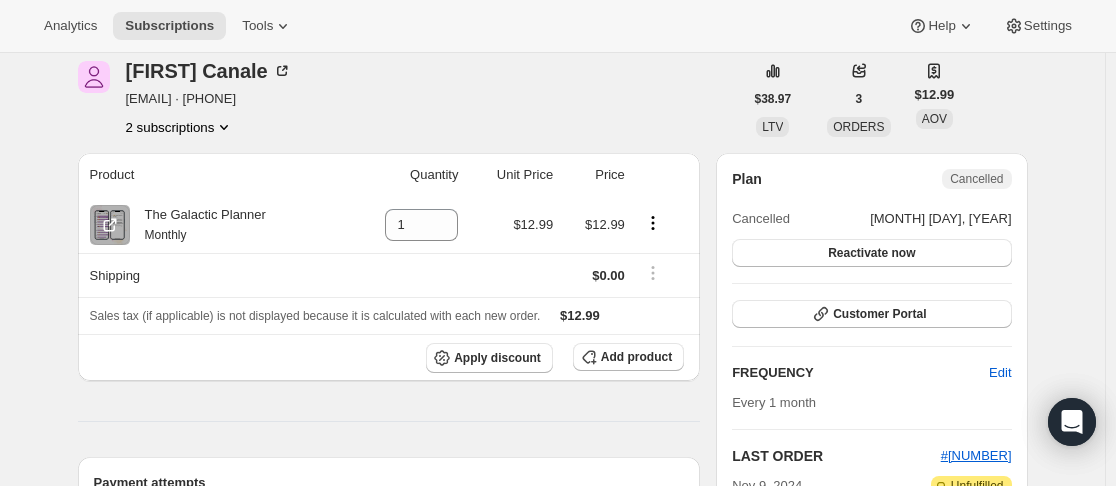 scroll, scrollTop: 0, scrollLeft: 0, axis: both 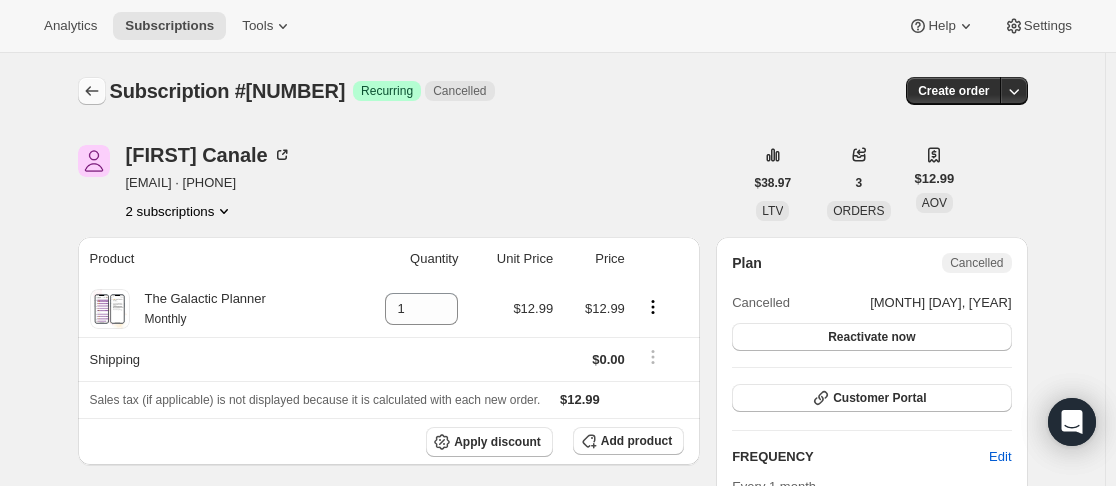 click 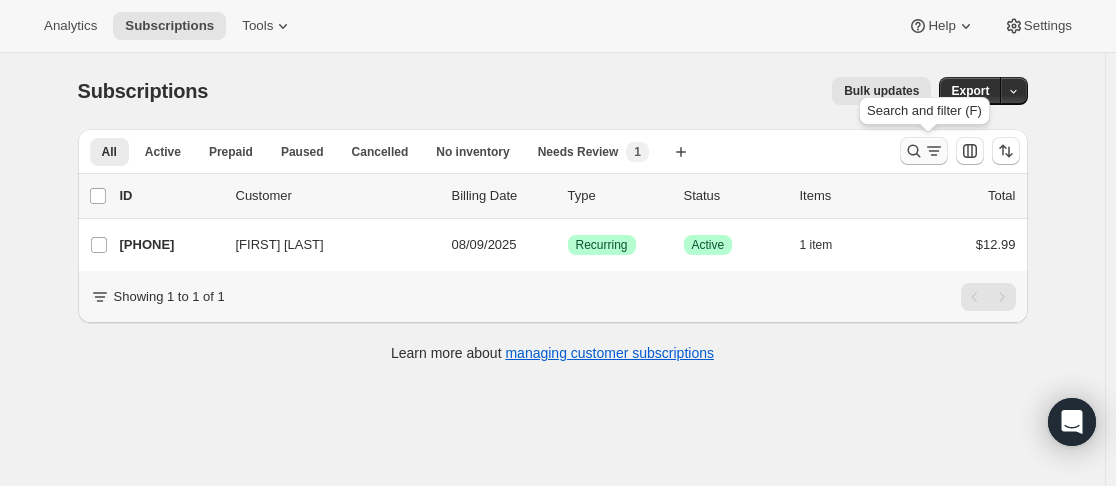click 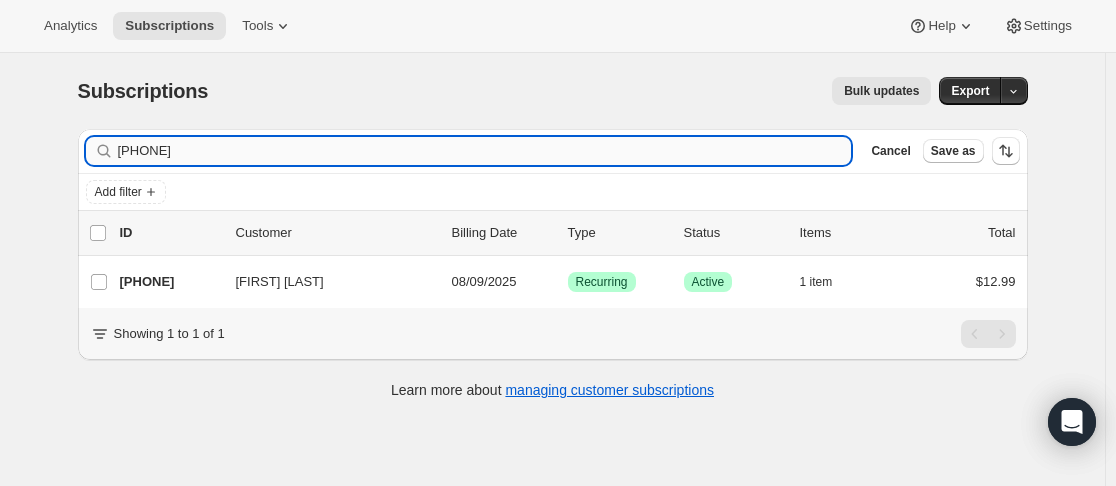 click on "[PHONE]" at bounding box center [485, 151] 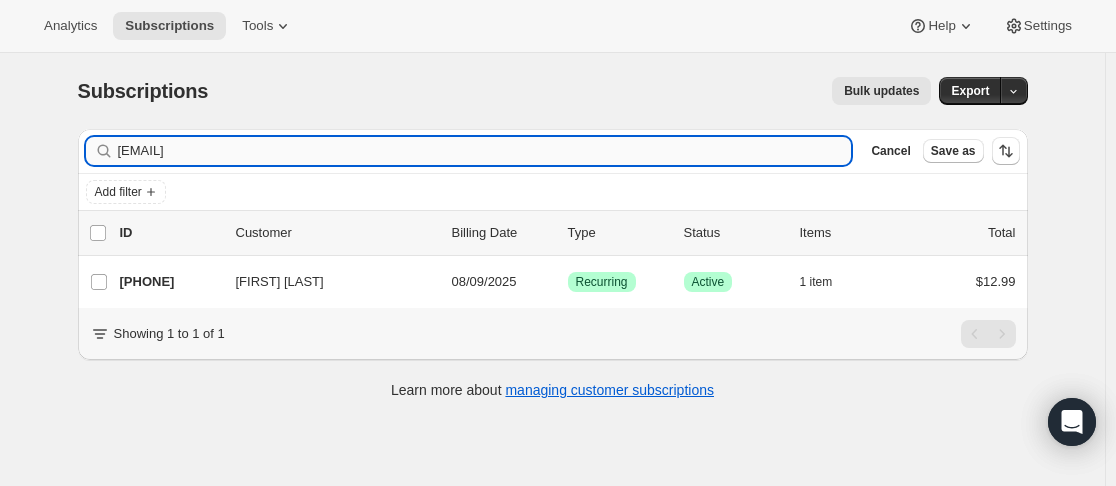 type on "[EMAIL]" 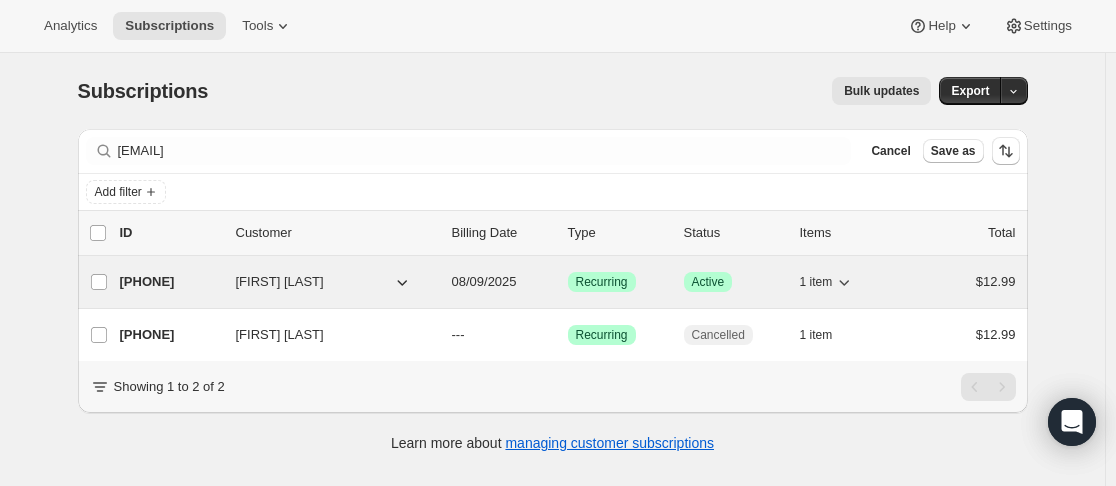 click on "[PHONE]" at bounding box center (170, 282) 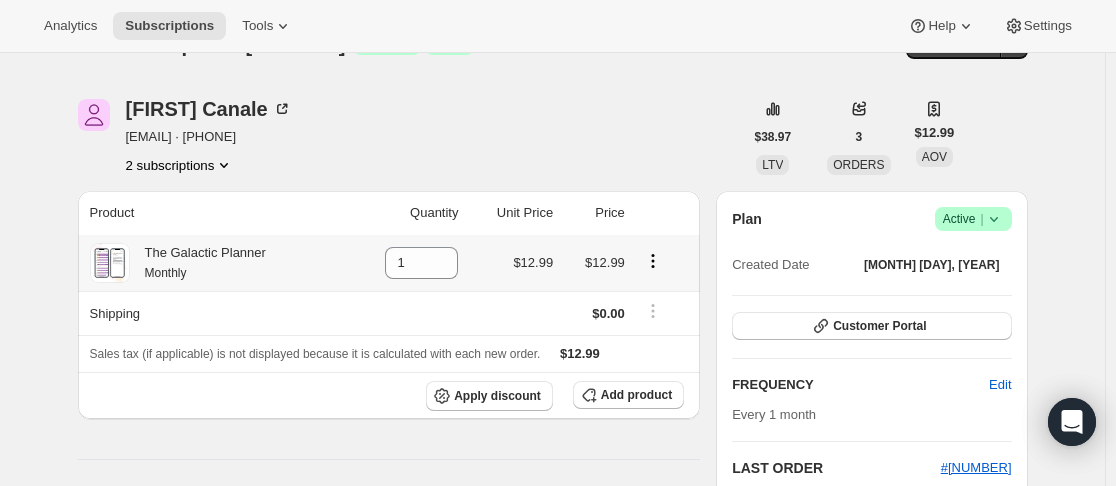scroll, scrollTop: 0, scrollLeft: 0, axis: both 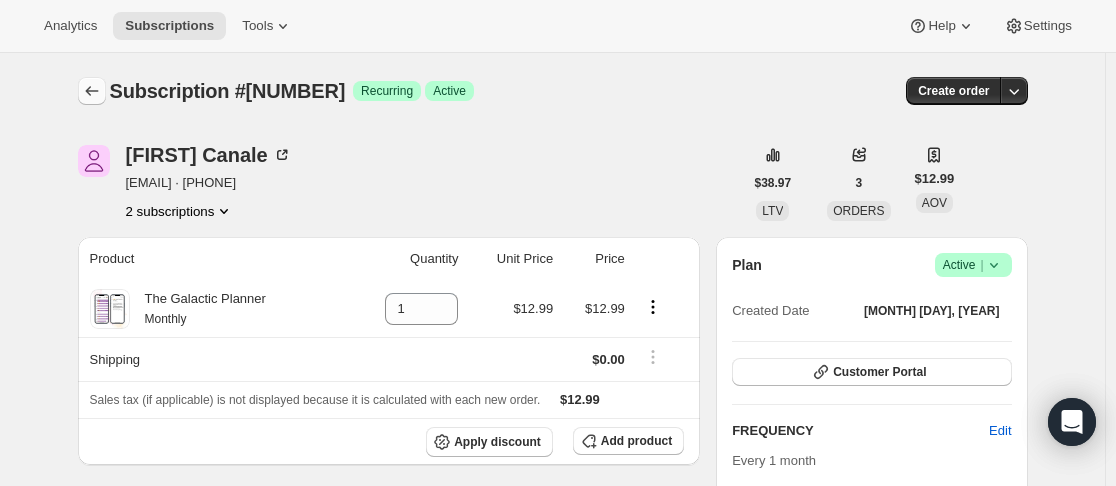 click at bounding box center [92, 91] 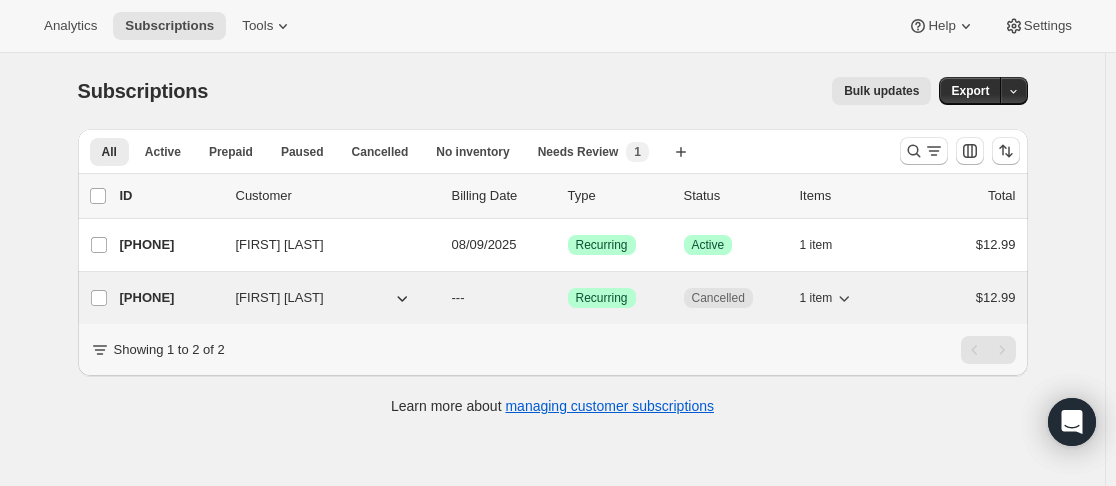 click on "[PHONE]" at bounding box center (170, 298) 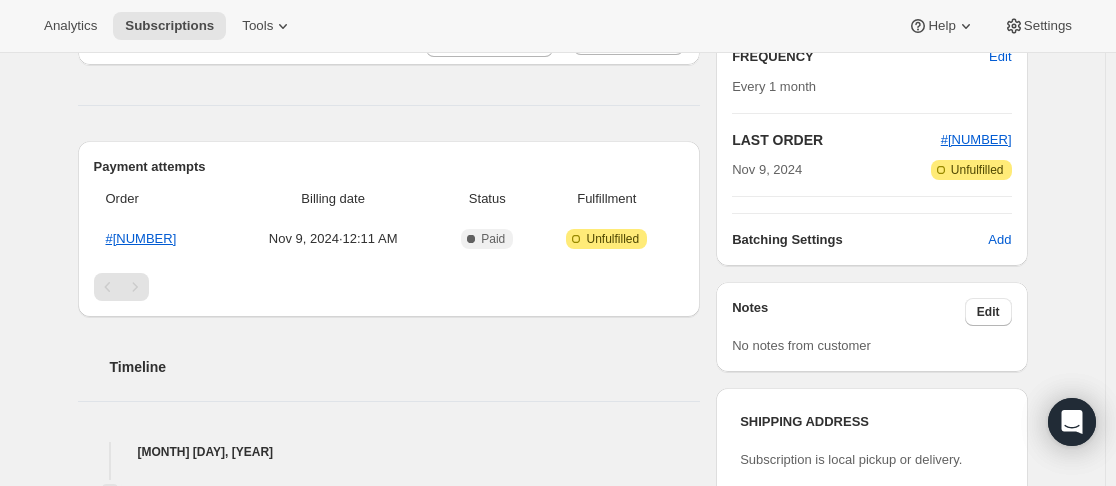 scroll, scrollTop: 0, scrollLeft: 0, axis: both 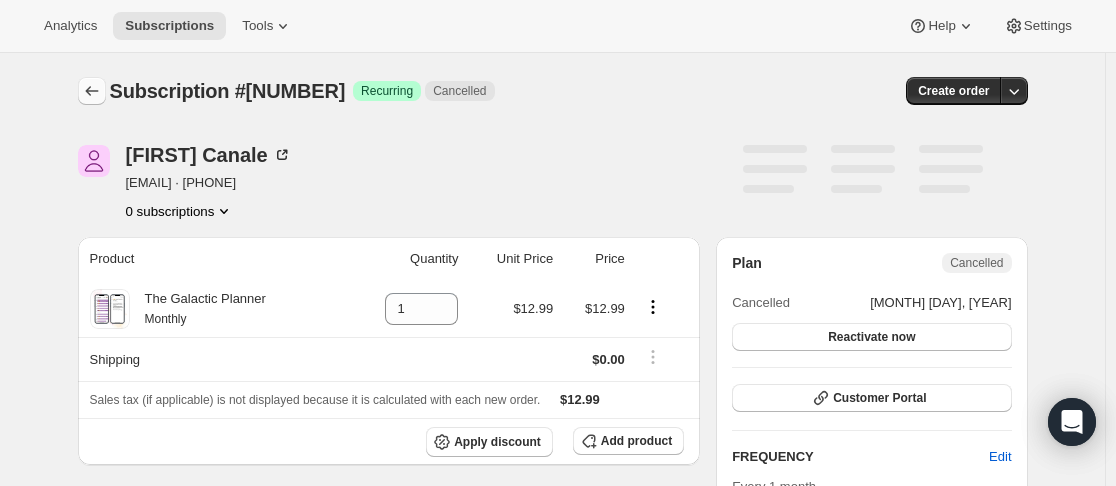 click 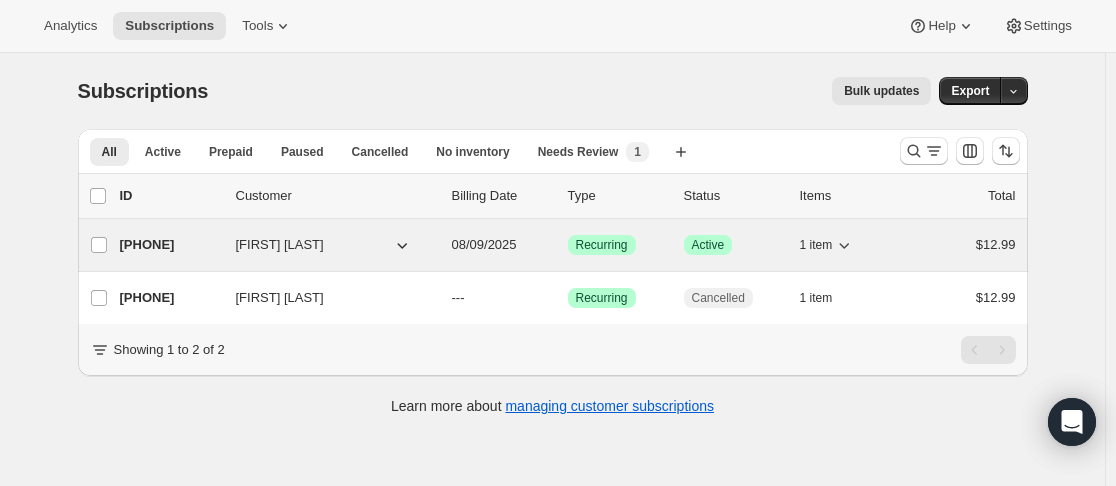 click on "[PHONE]" at bounding box center [170, 245] 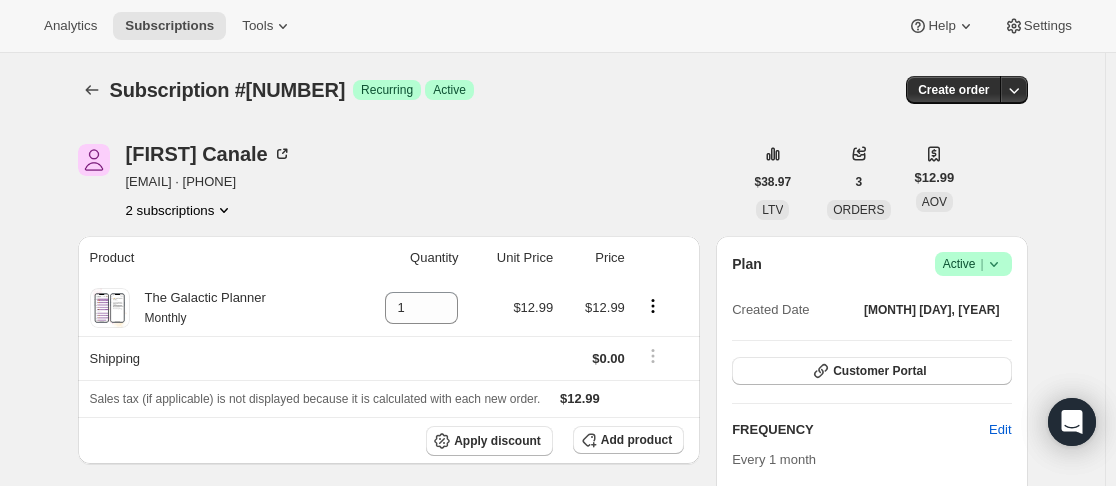 scroll, scrollTop: 0, scrollLeft: 0, axis: both 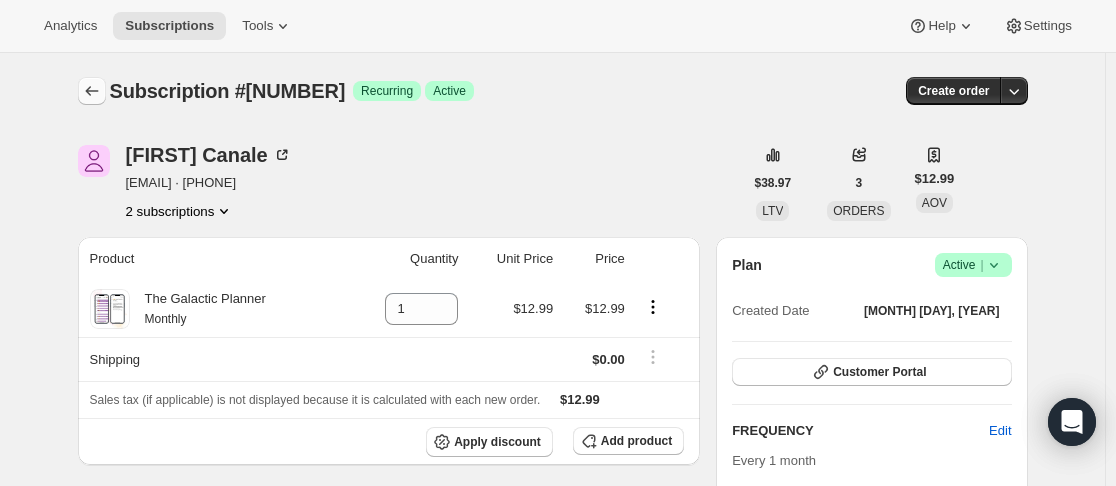 click at bounding box center [92, 91] 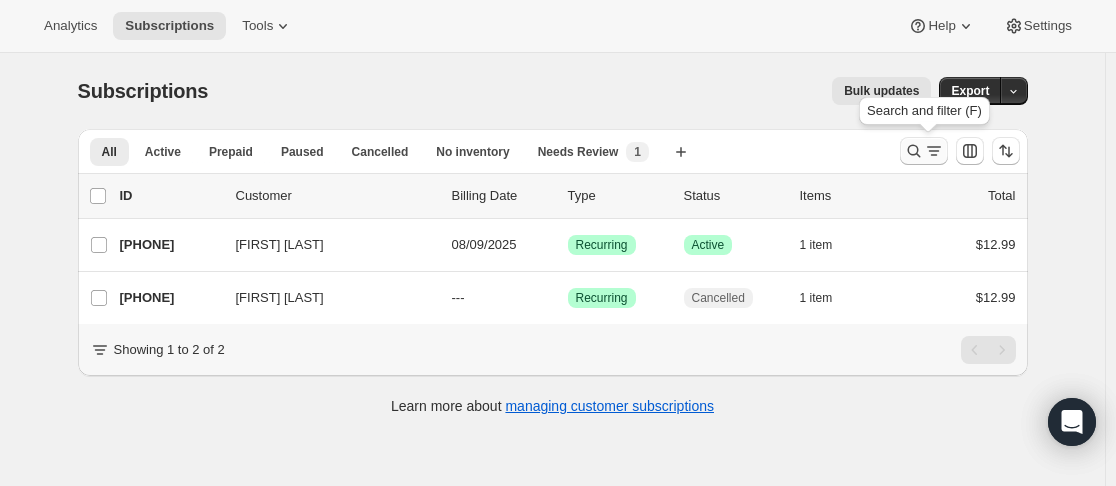 click 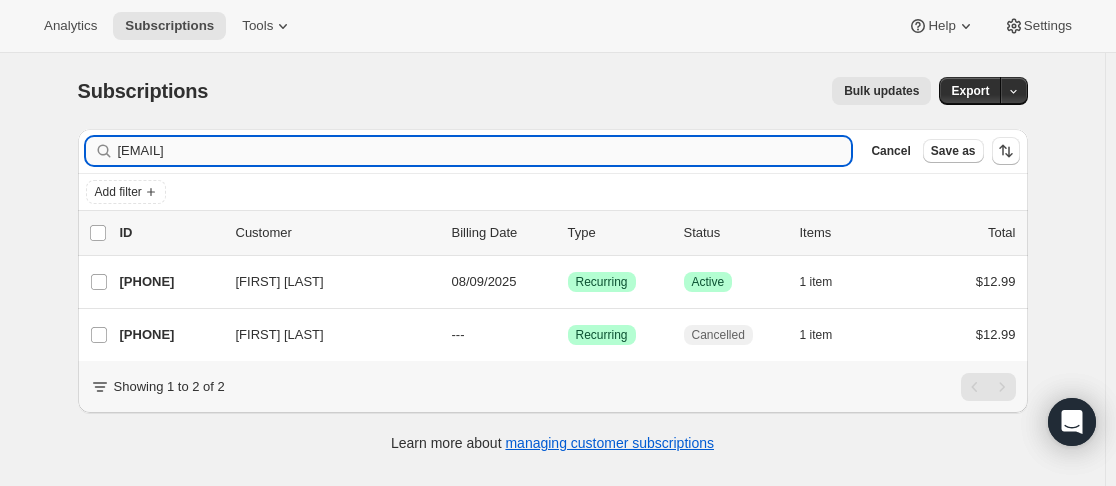 click on "[EMAIL]" at bounding box center (485, 151) 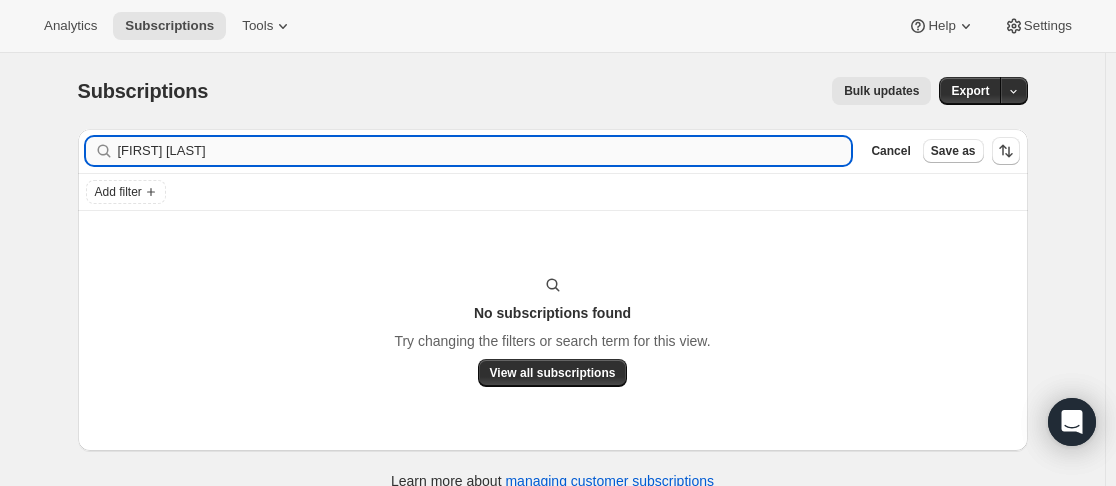click on "[FIRST] [LAST]" at bounding box center [485, 151] 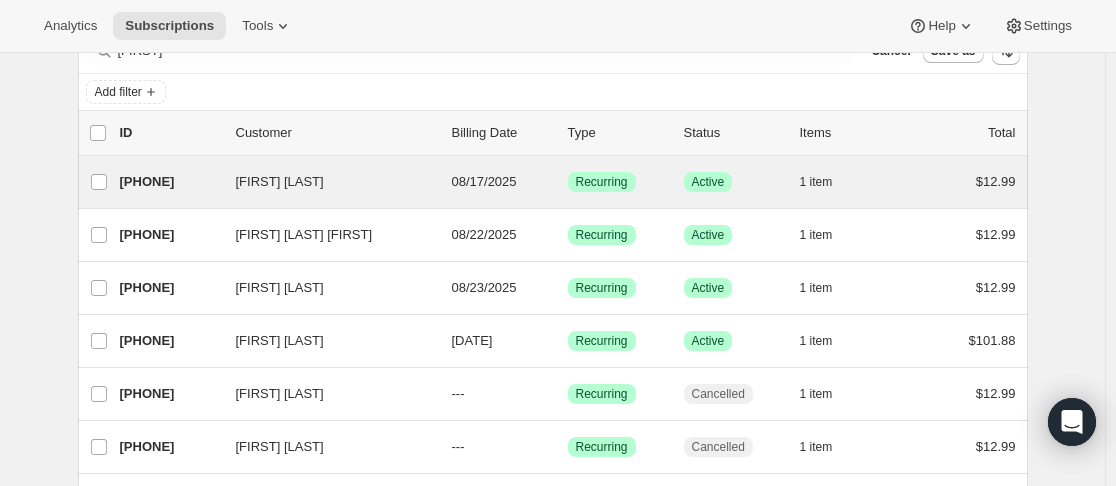 scroll, scrollTop: 0, scrollLeft: 0, axis: both 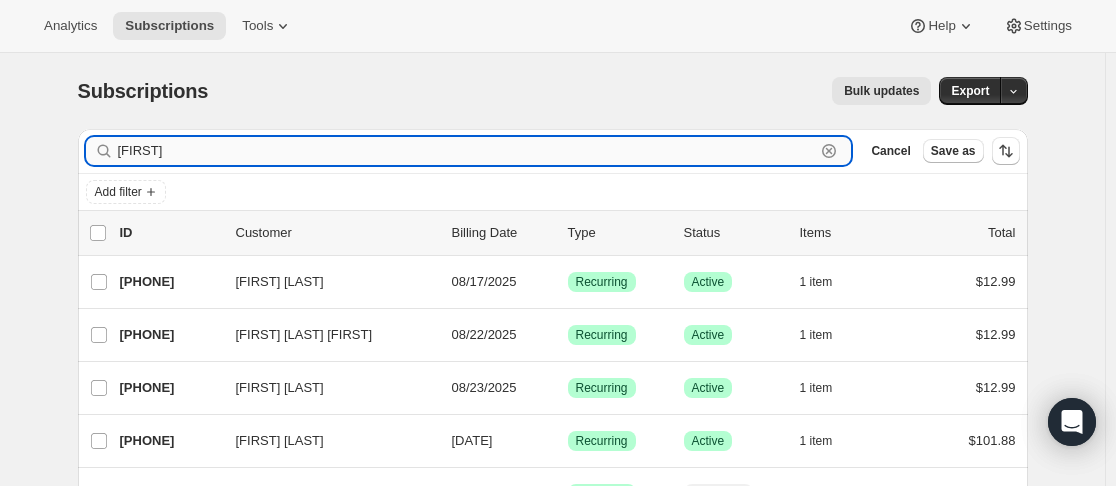 click on "[FIRST]" at bounding box center [467, 151] 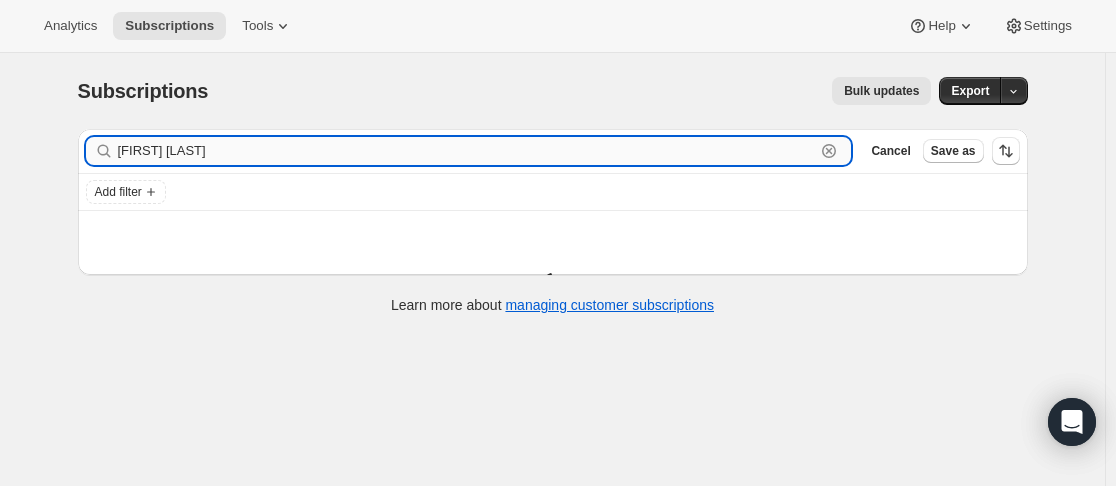 click on "[FIRST] [LAST]" at bounding box center (467, 151) 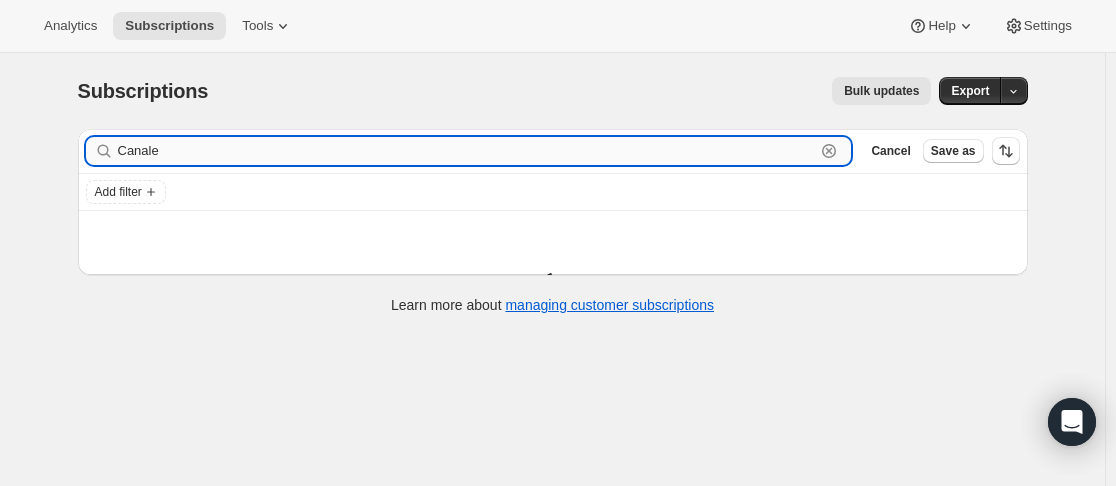 type on "Canale" 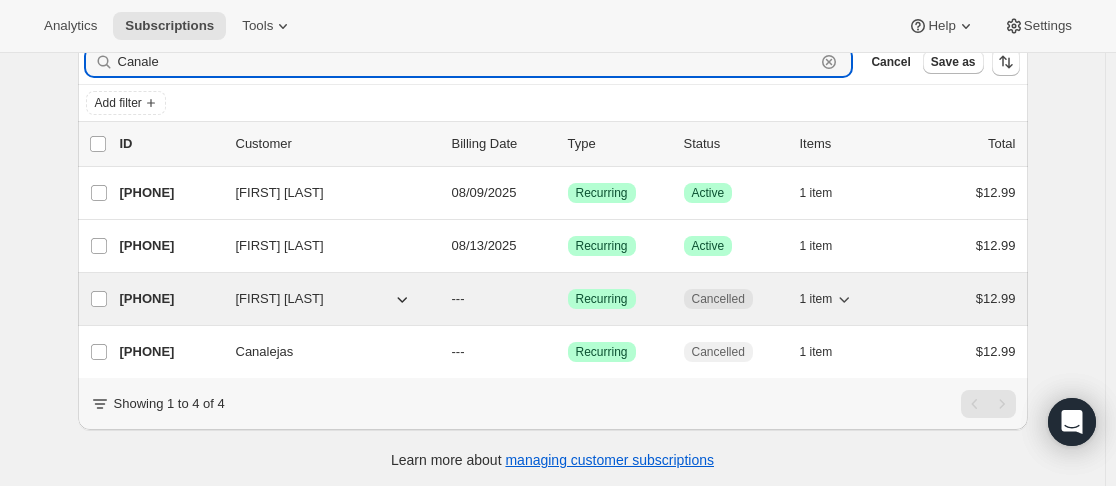 scroll, scrollTop: 108, scrollLeft: 0, axis: vertical 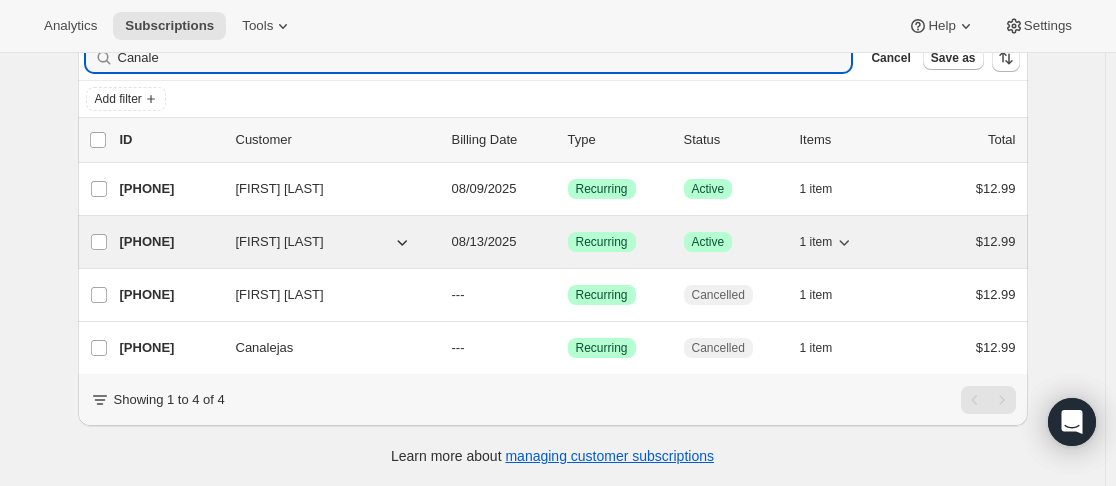 click on "[PHONE]" at bounding box center [170, 242] 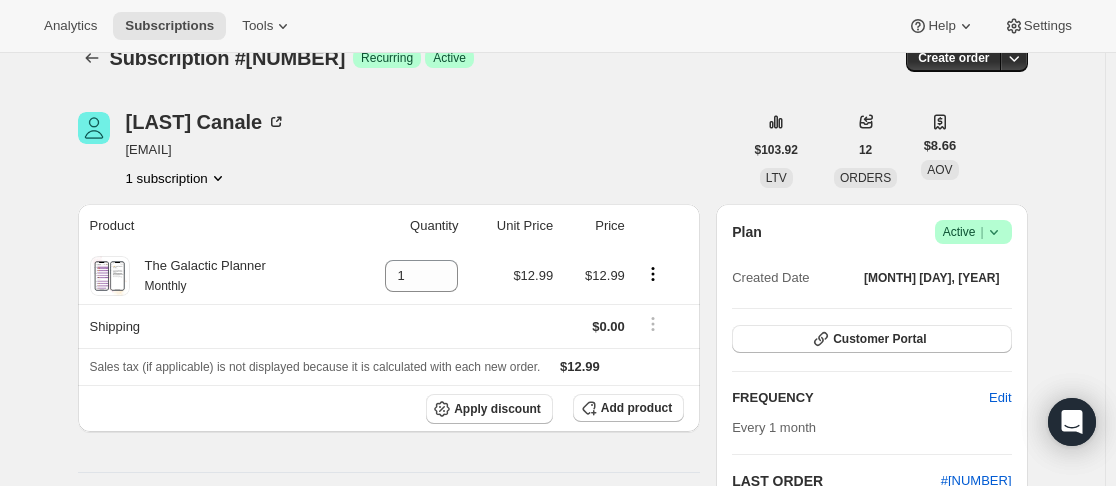 scroll, scrollTop: 0, scrollLeft: 0, axis: both 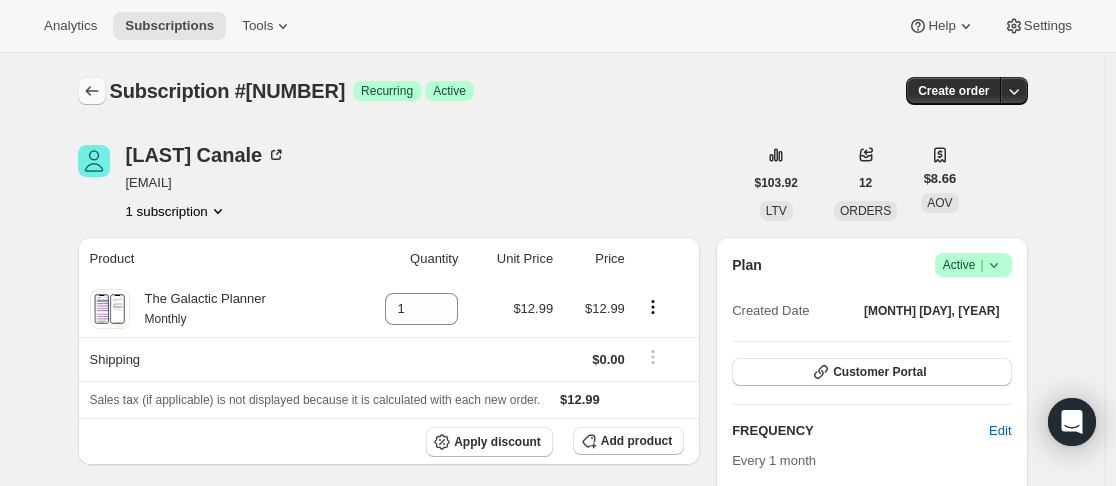 click 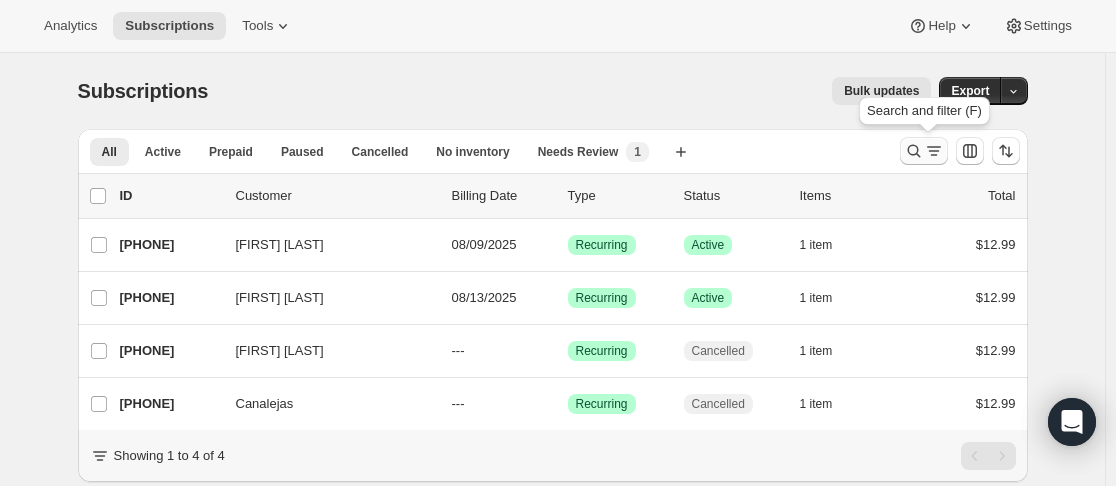 click 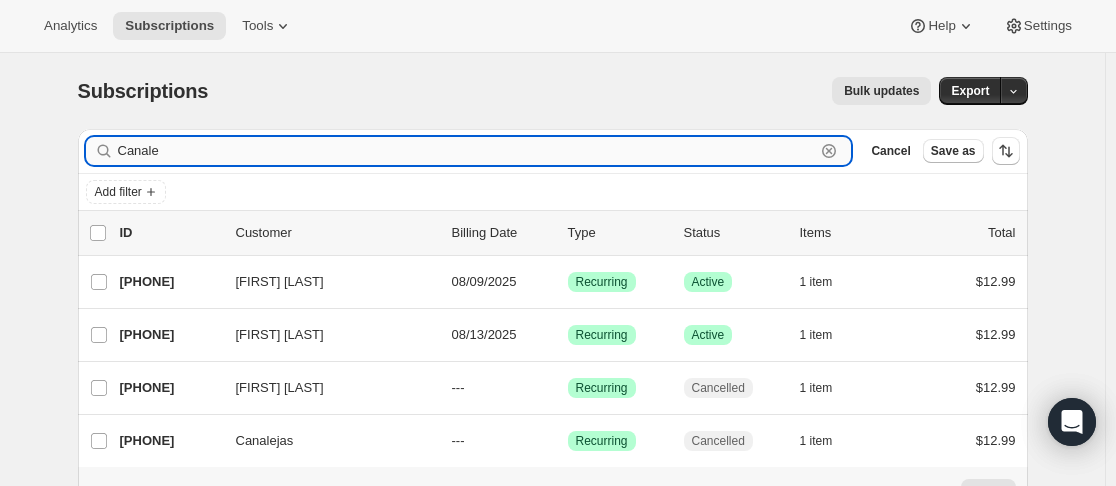 click on "Canale" at bounding box center [467, 151] 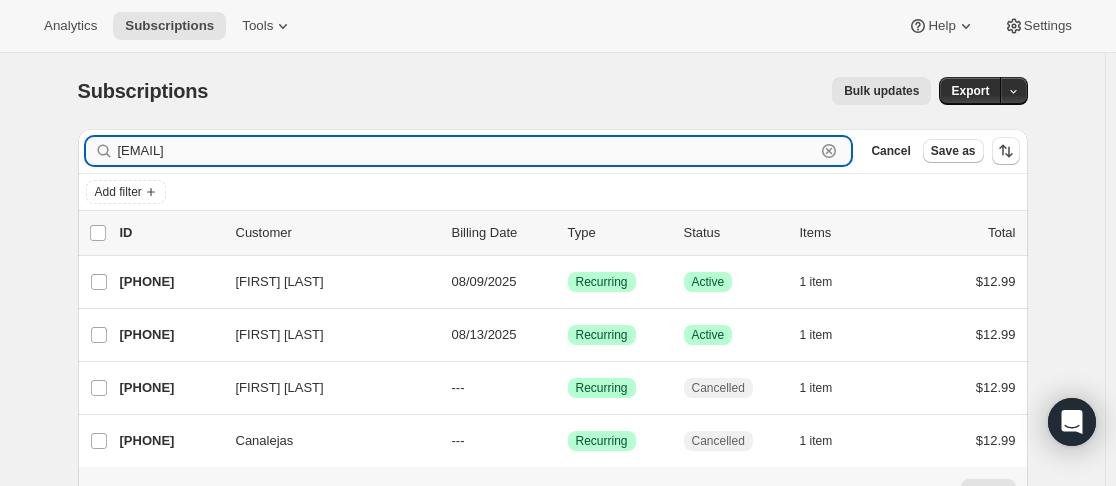 type on "[EMAIL]" 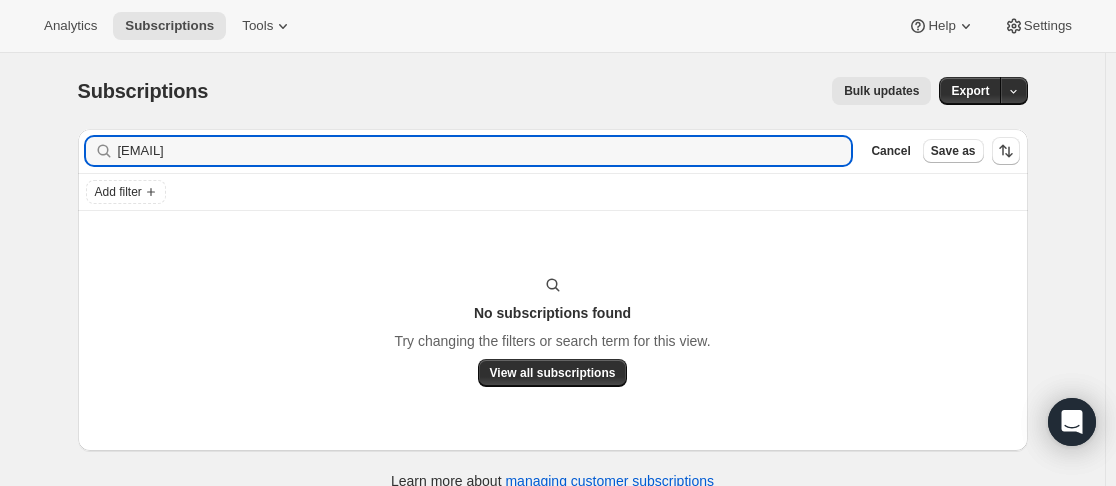click on "View all subscriptions" at bounding box center [553, 373] 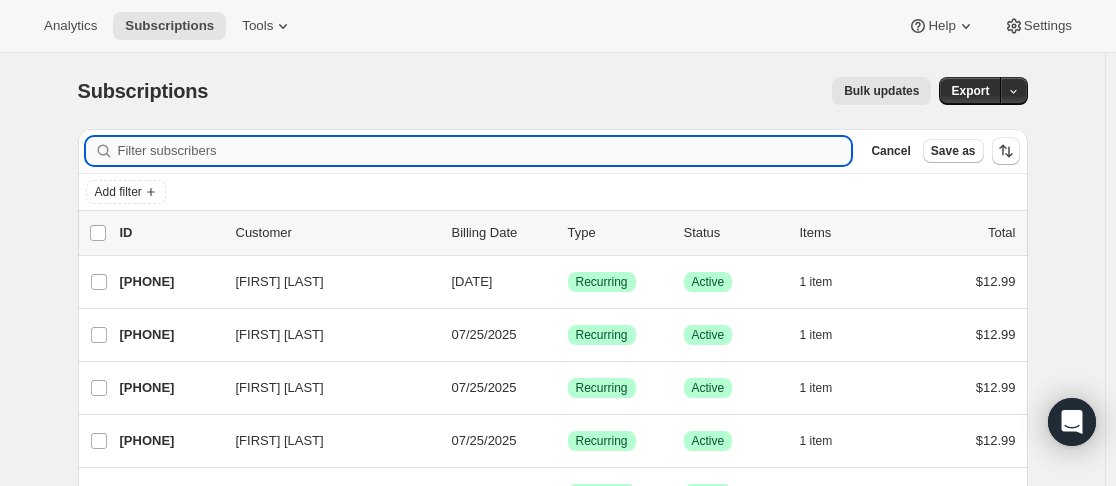 click on "Filter subscribers" at bounding box center [485, 151] 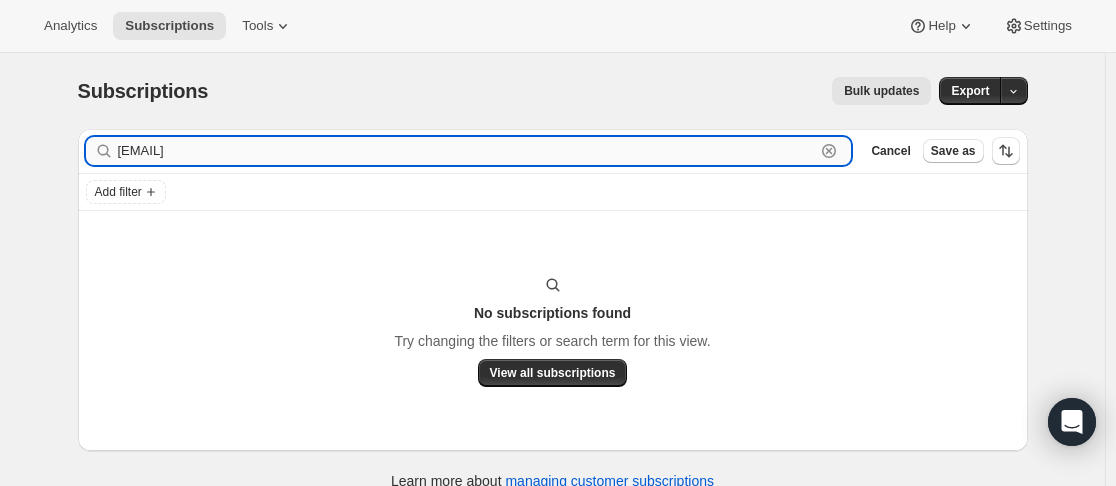 click on "[EMAIL]" at bounding box center [467, 151] 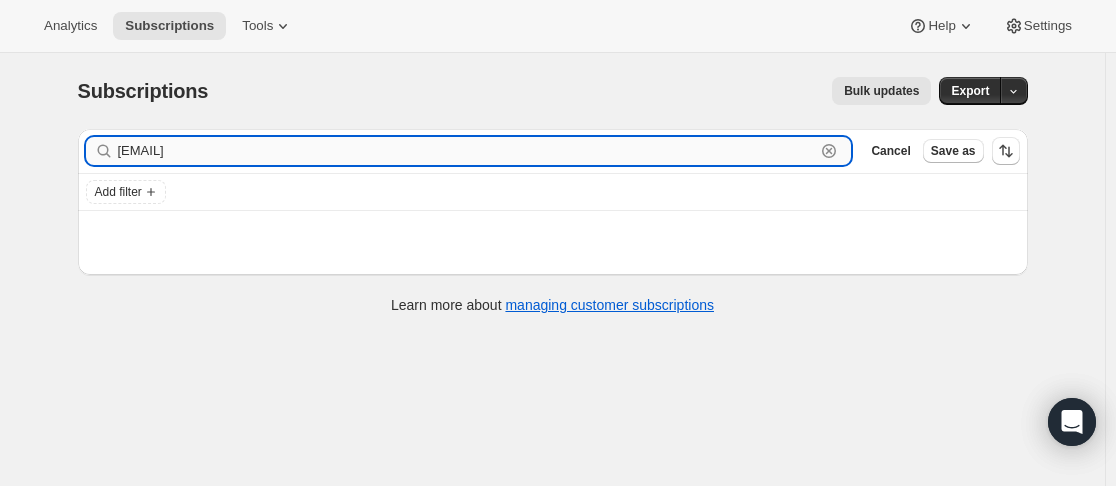 type on "[EMAIL]" 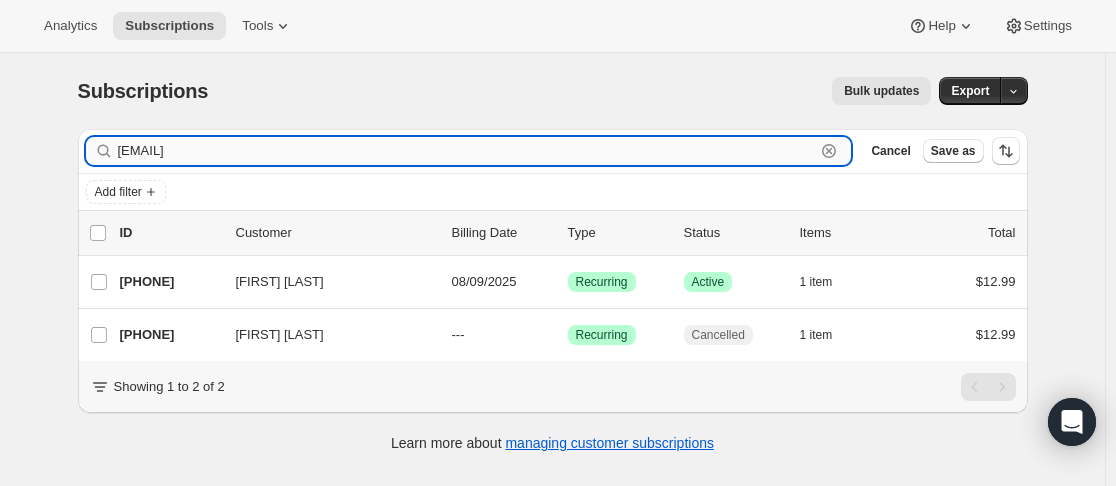 click on "[EMAIL]" at bounding box center (467, 151) 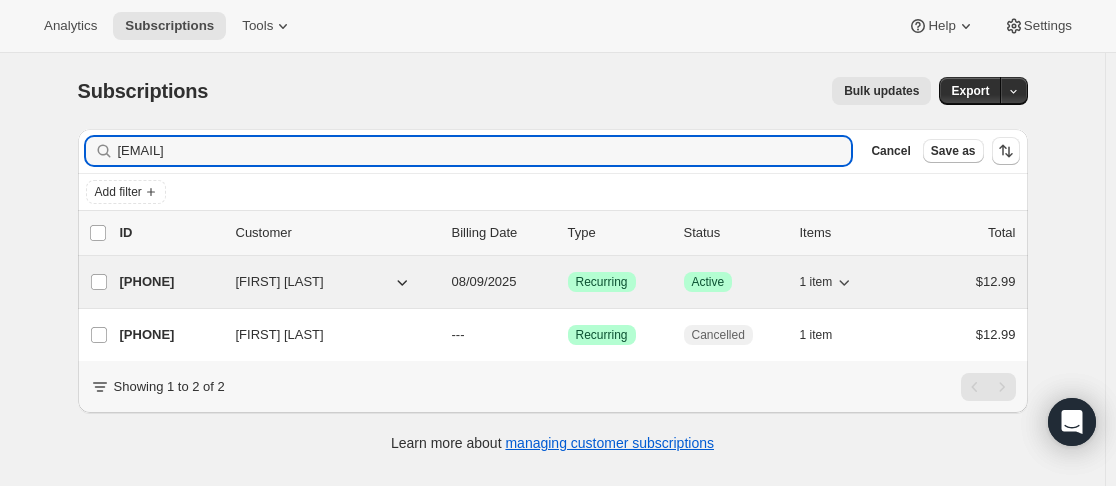 click on "[PHONE]" at bounding box center (170, 282) 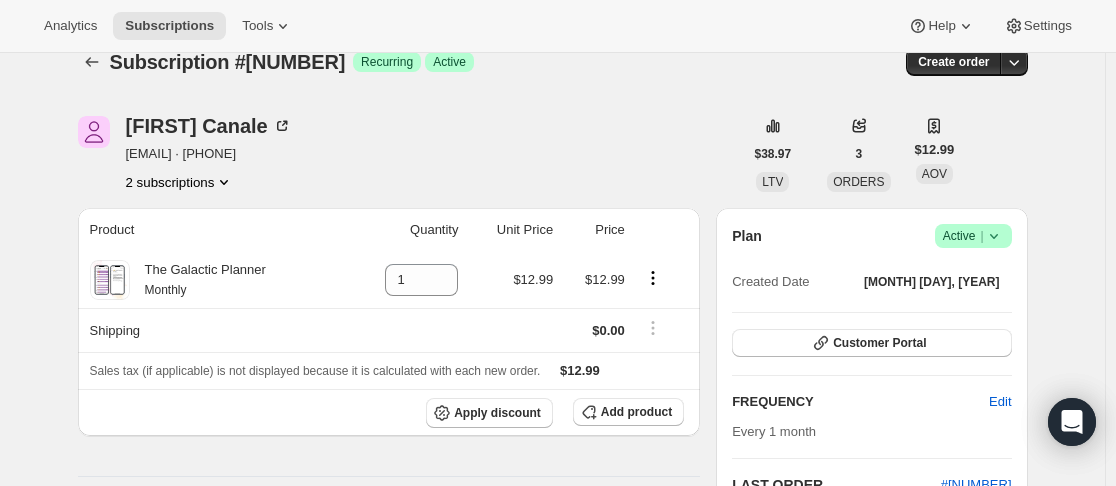scroll, scrollTop: 0, scrollLeft: 0, axis: both 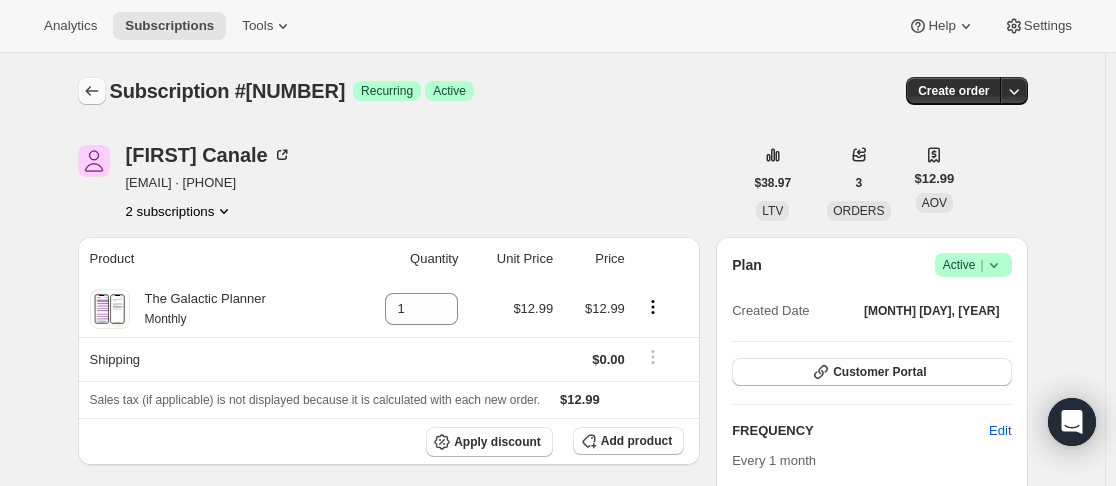 click 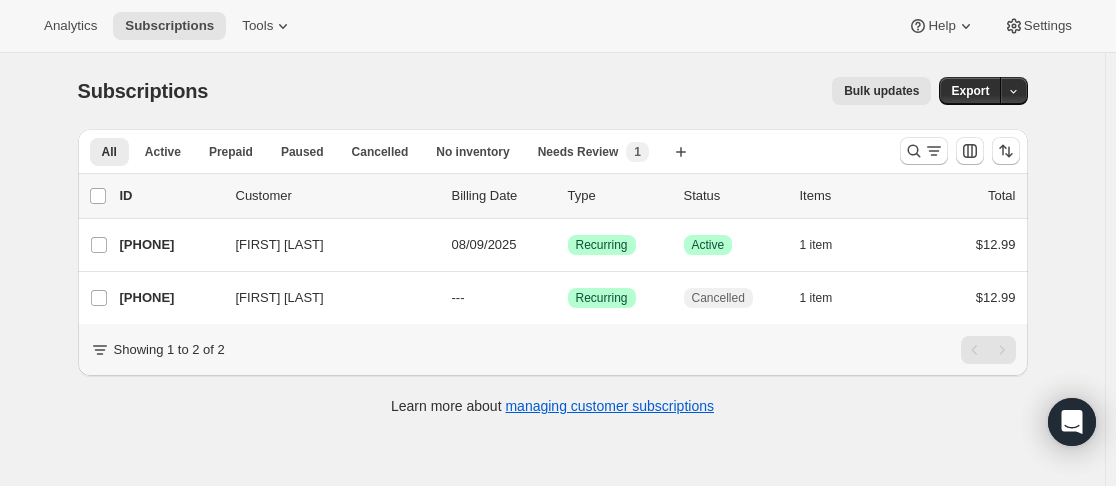 scroll, scrollTop: 53, scrollLeft: 0, axis: vertical 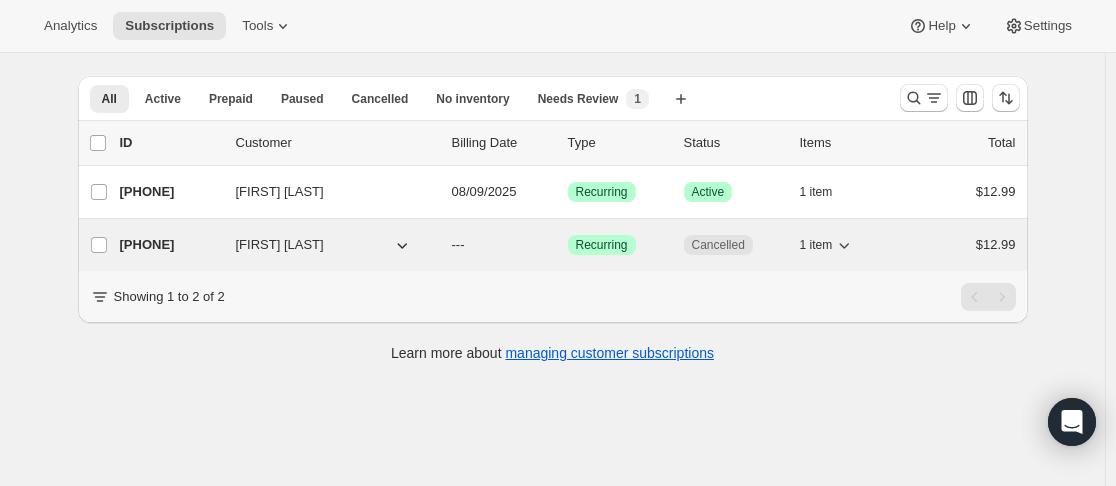 click on "[PHONE]" at bounding box center (170, 245) 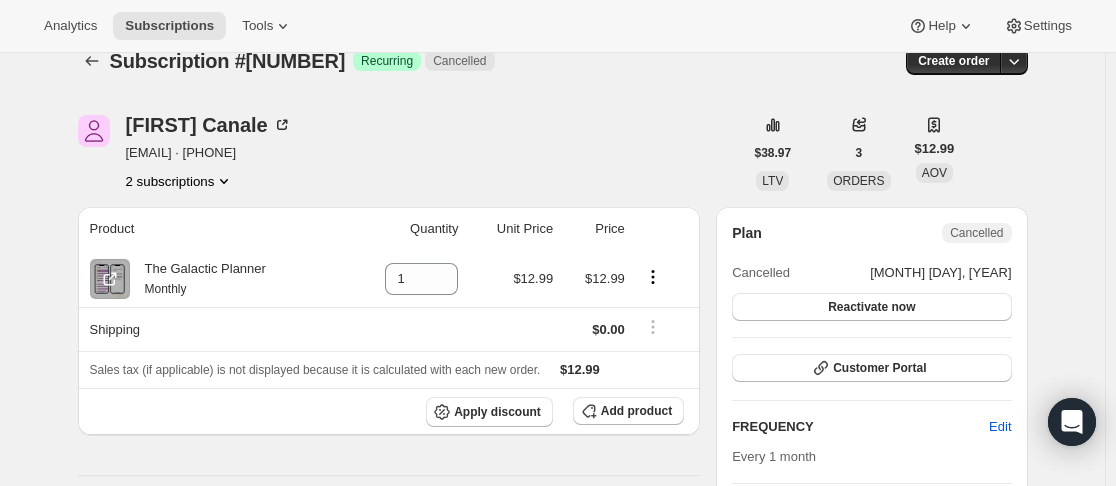 scroll, scrollTop: 0, scrollLeft: 0, axis: both 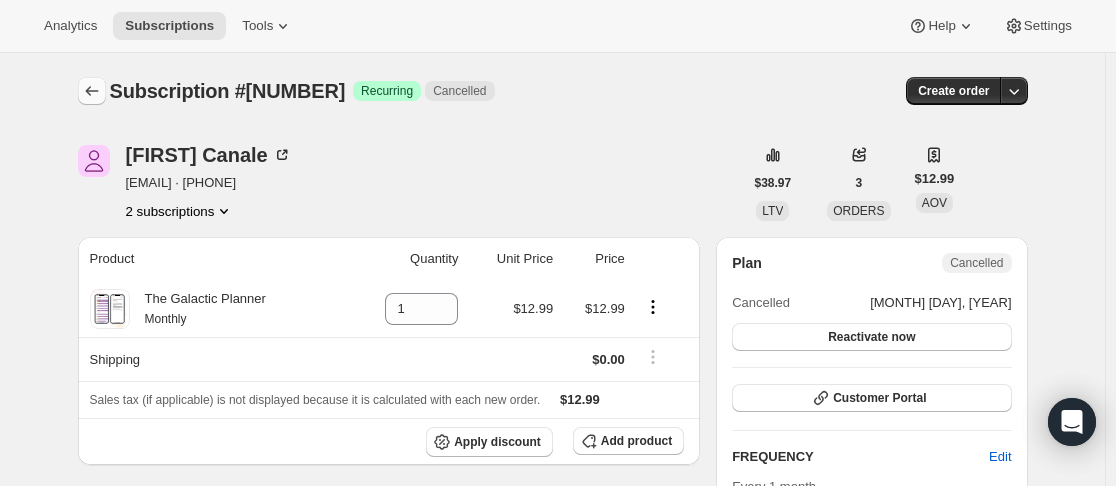 click 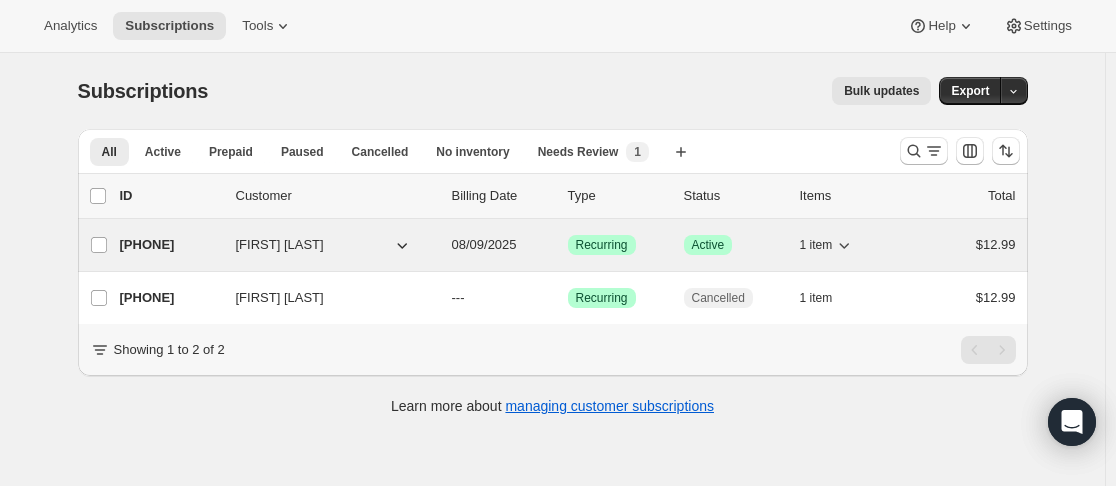 click on "[PHONE]" at bounding box center [170, 245] 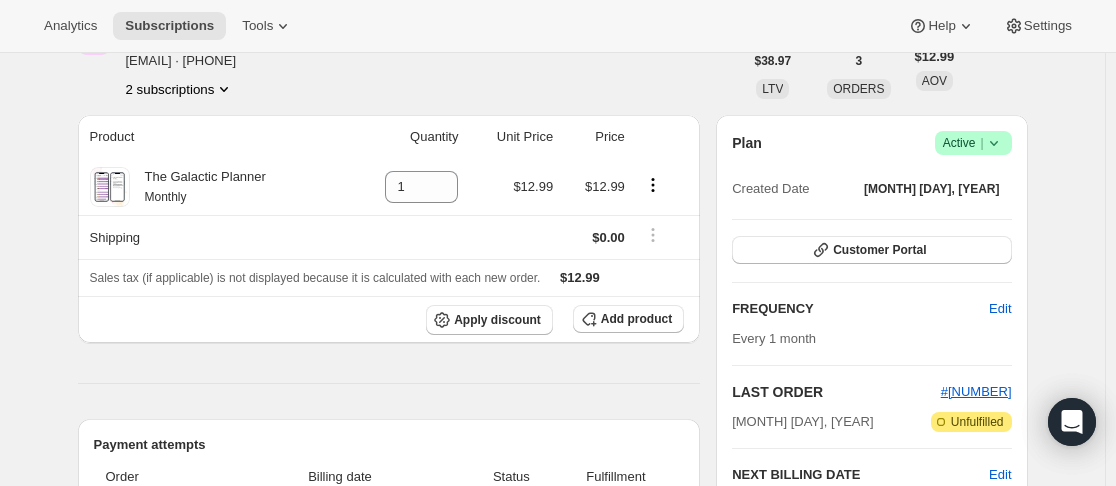 scroll, scrollTop: 0, scrollLeft: 0, axis: both 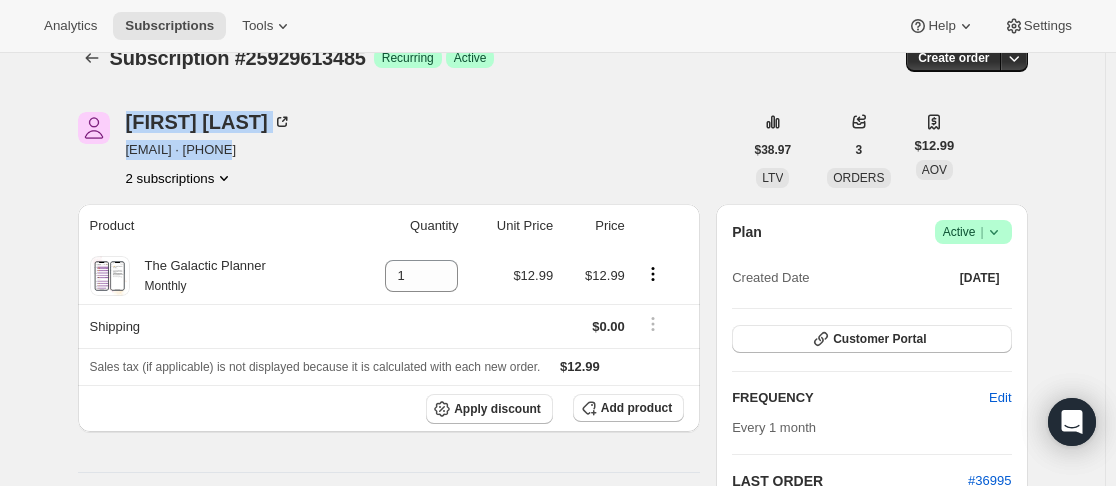 drag, startPoint x: 122, startPoint y: 145, endPoint x: 180, endPoint y: 156, distance: 59.03389 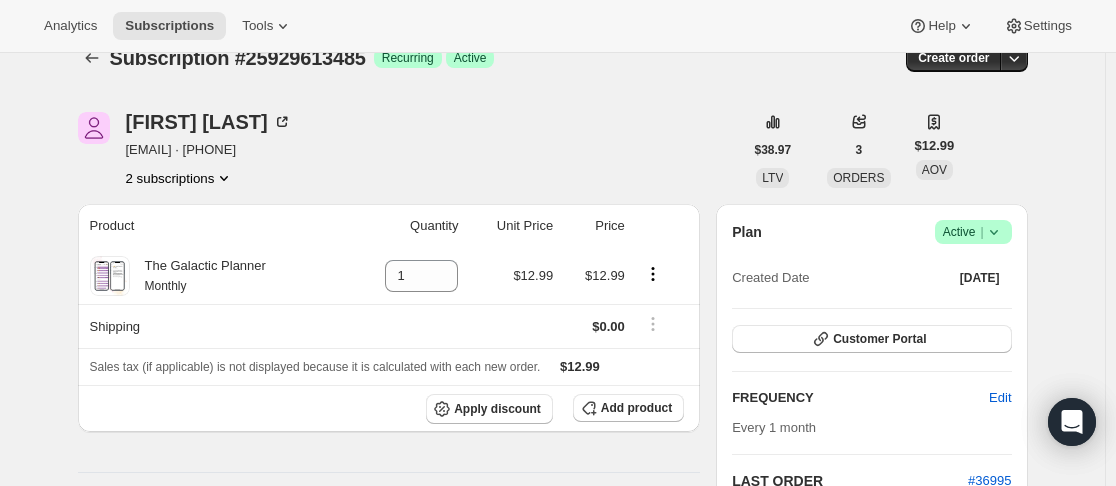 drag, startPoint x: 42, startPoint y: 183, endPoint x: 92, endPoint y: 173, distance: 50.990196 